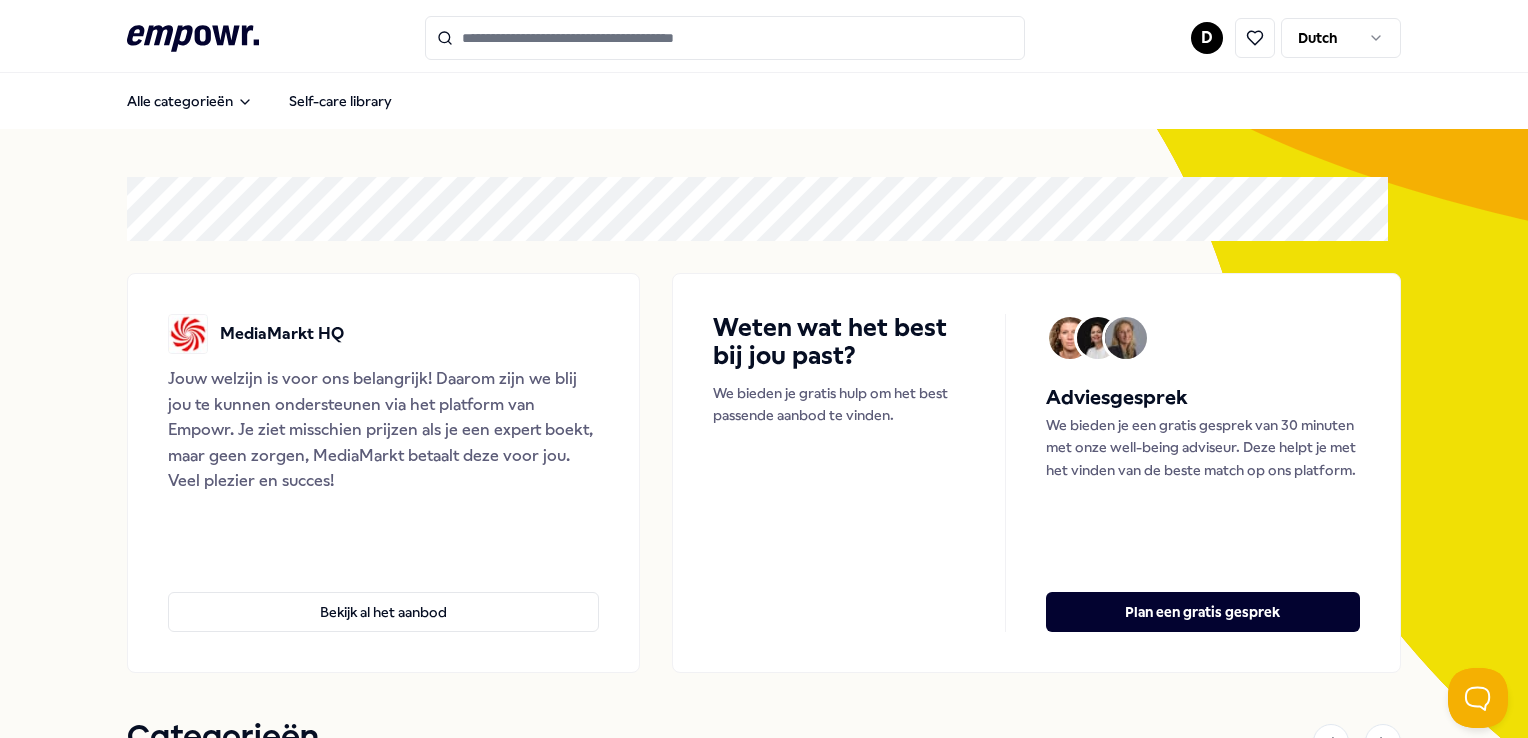 scroll, scrollTop: 0, scrollLeft: 0, axis: both 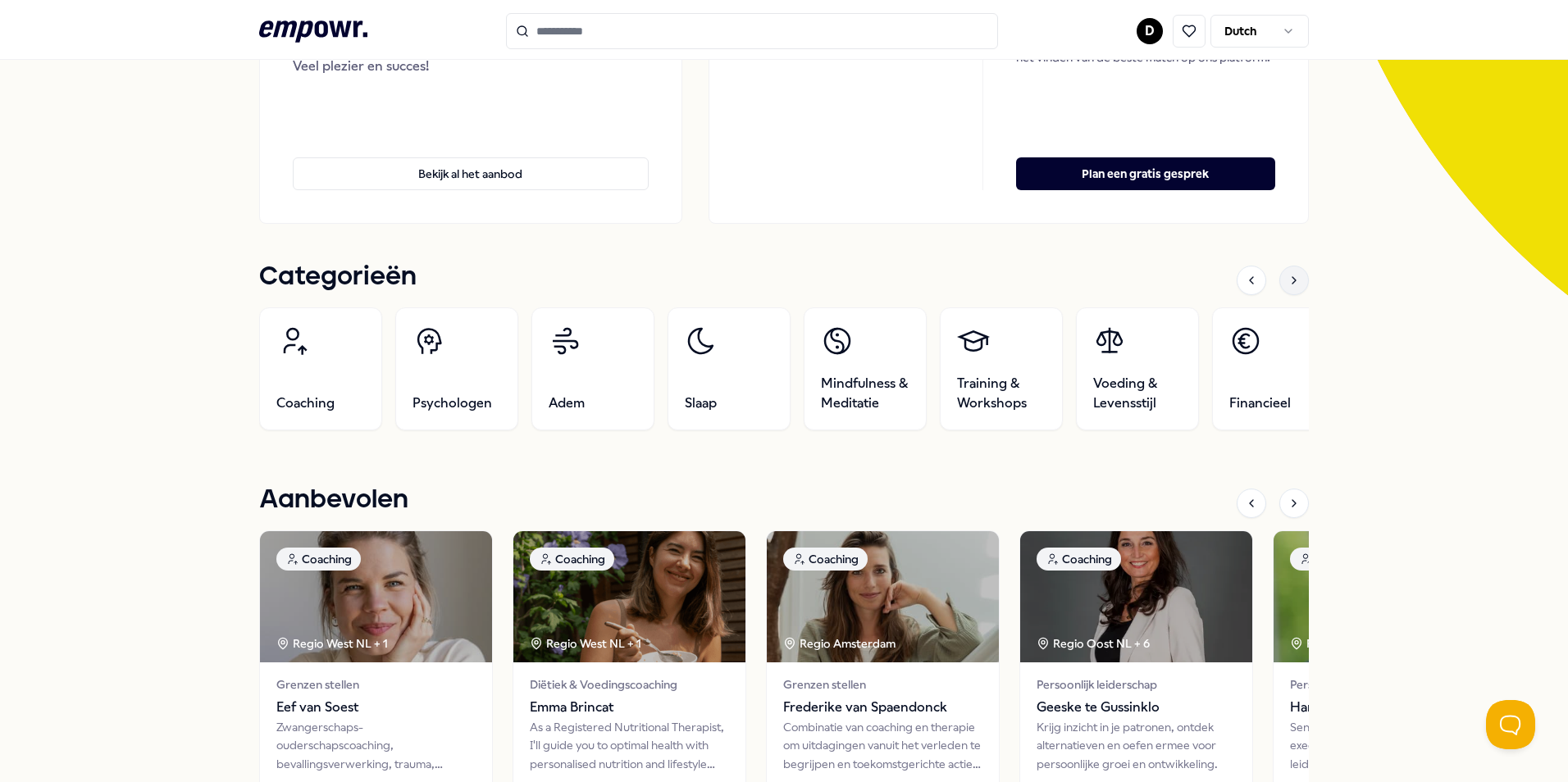 click 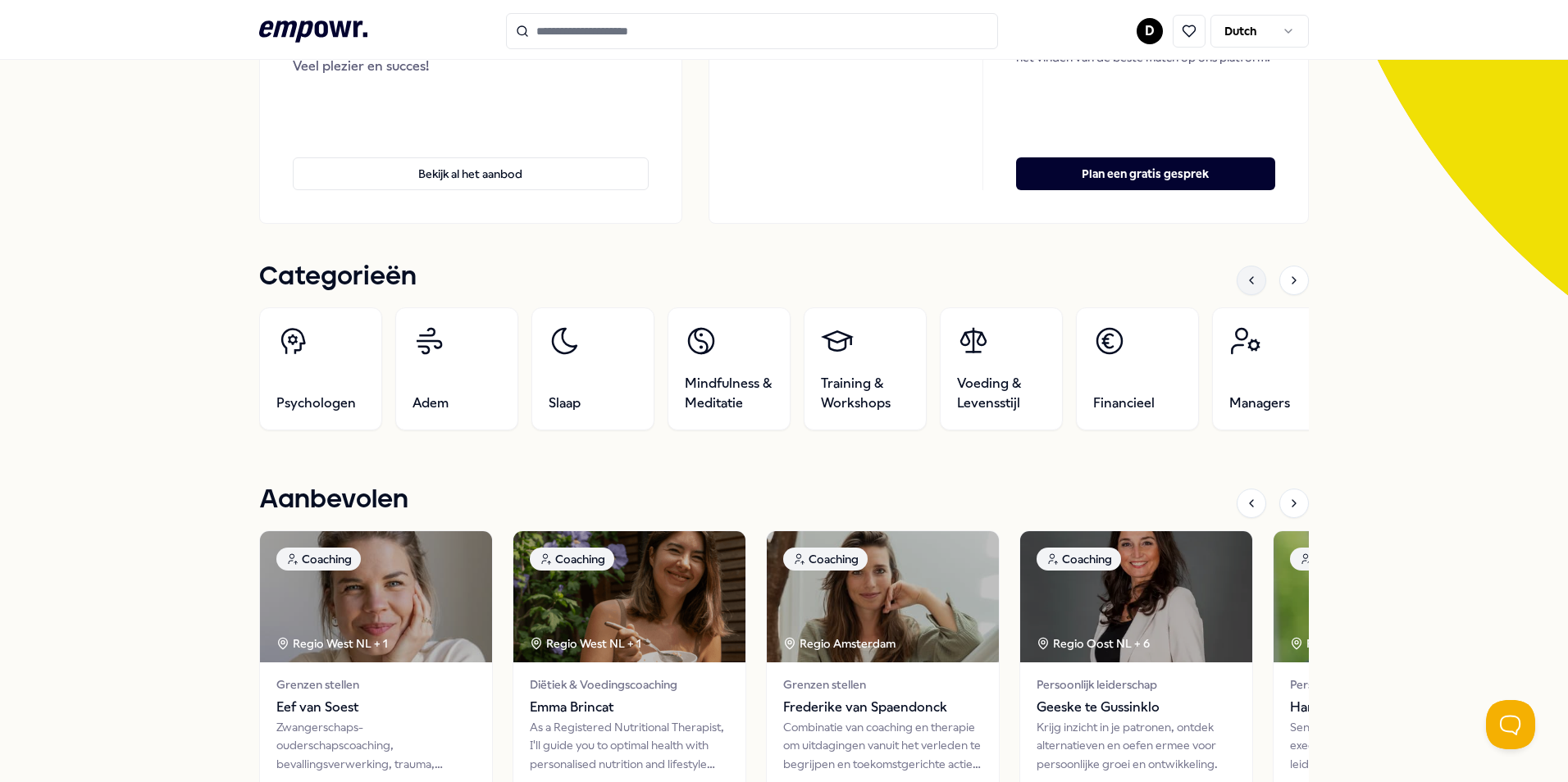click 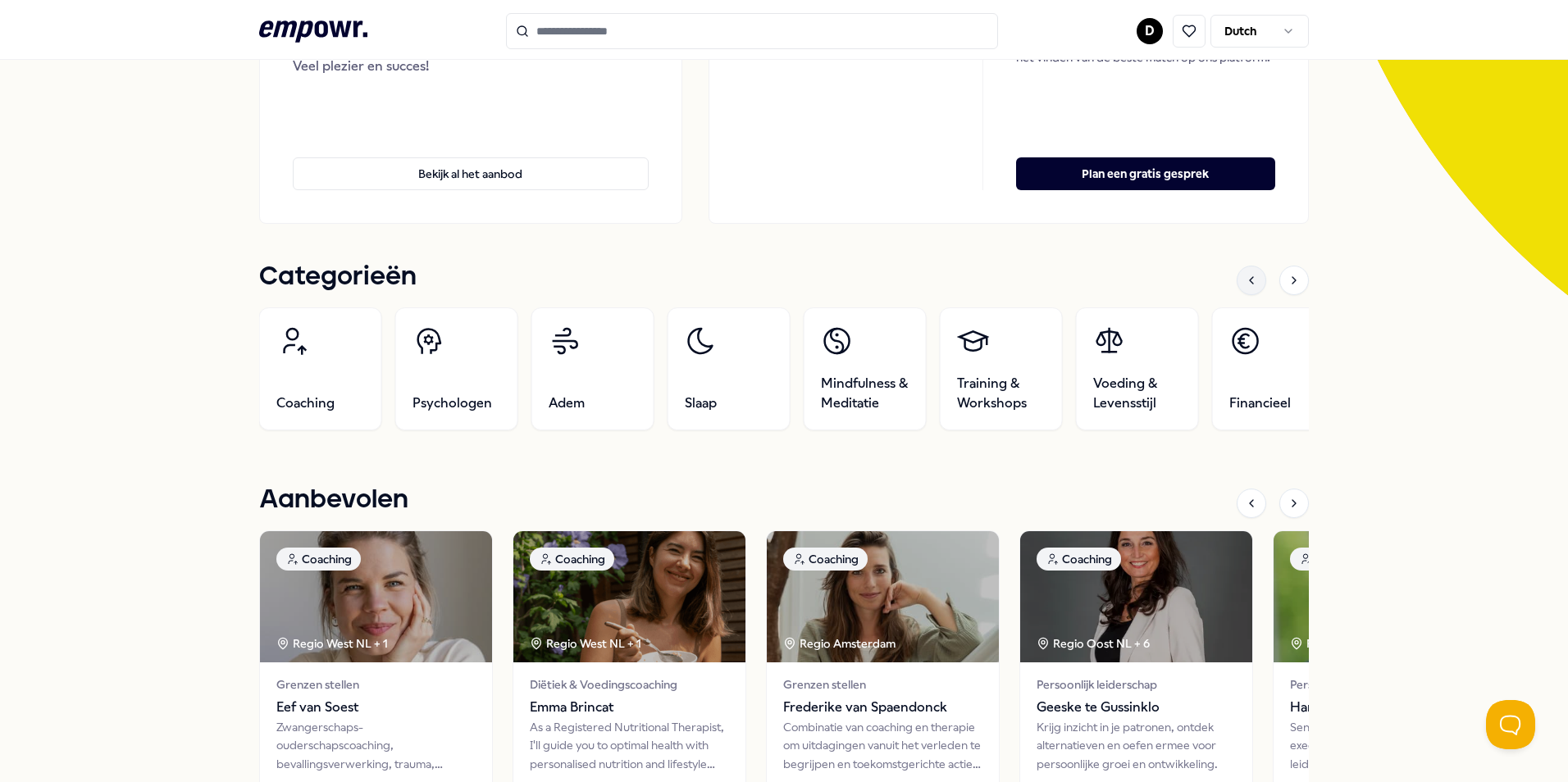click 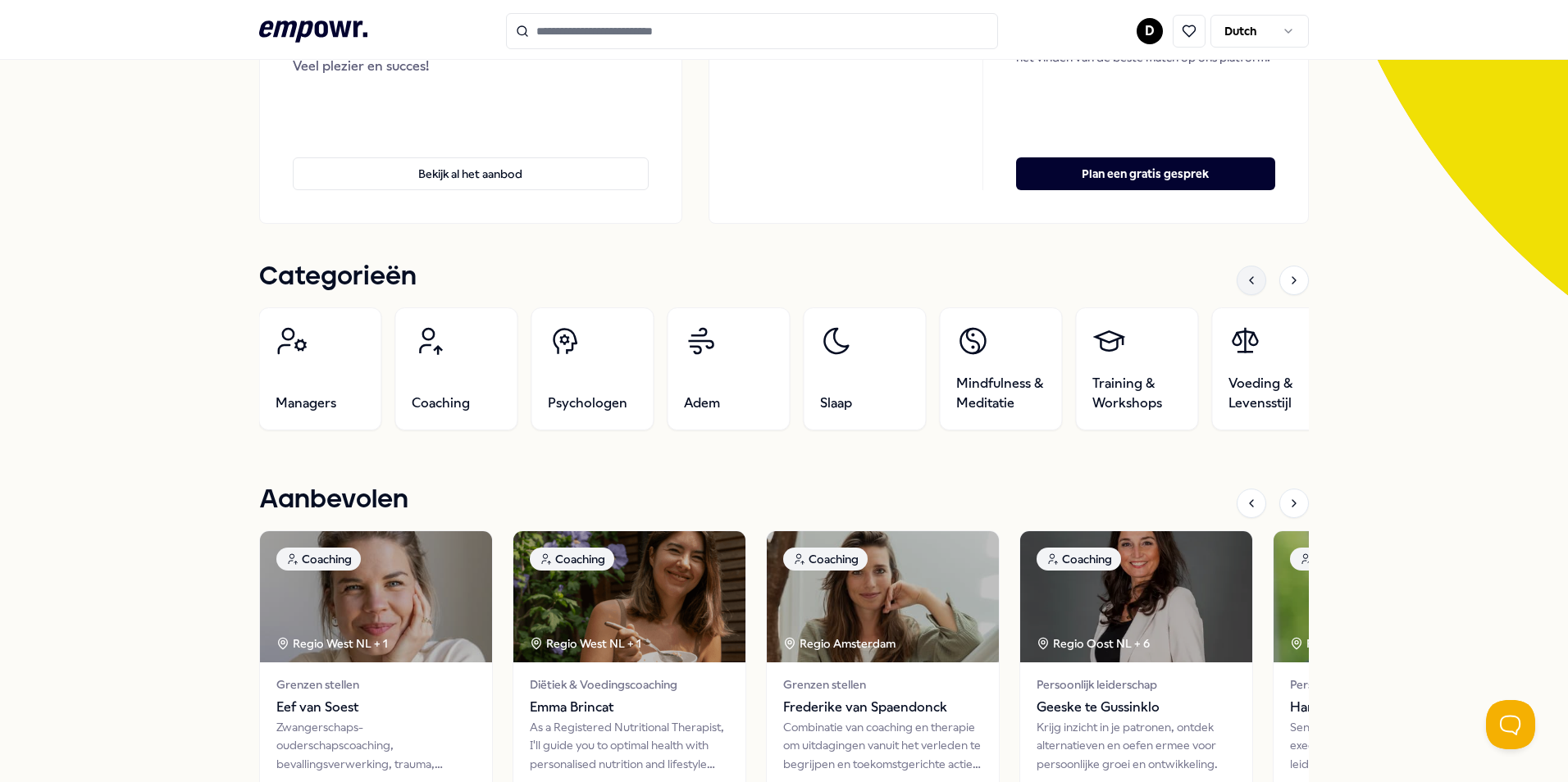 click 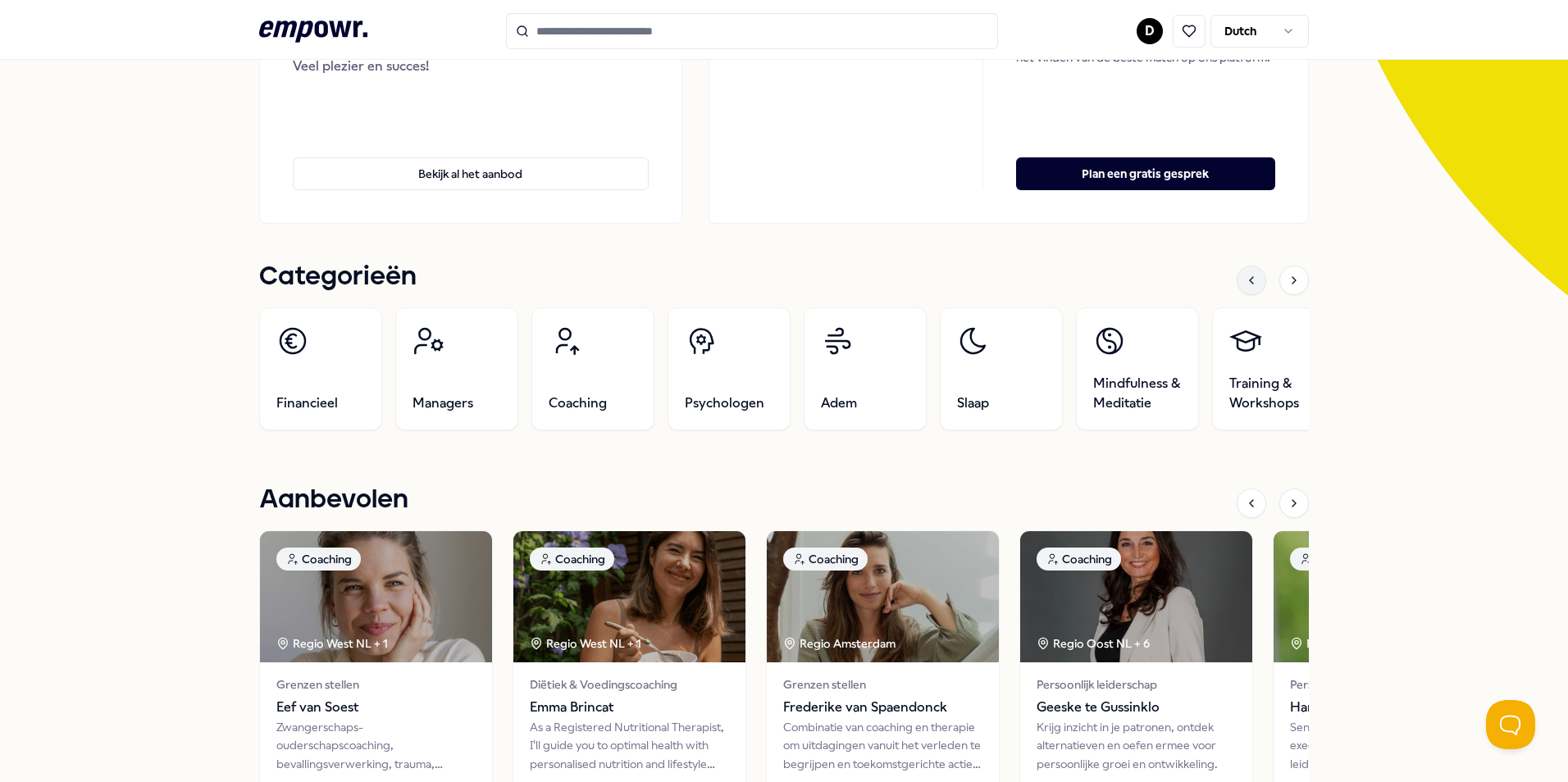 click 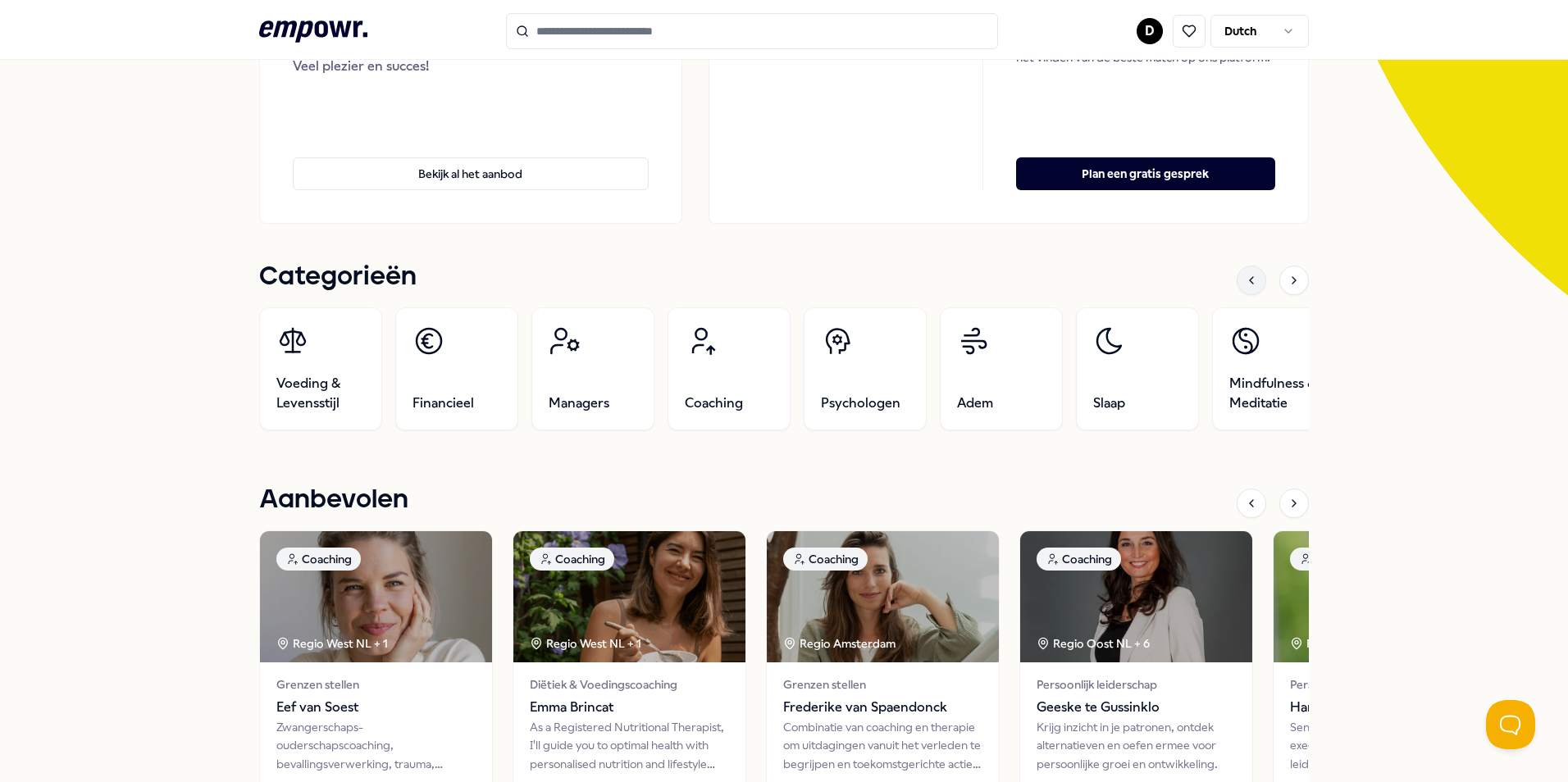 click 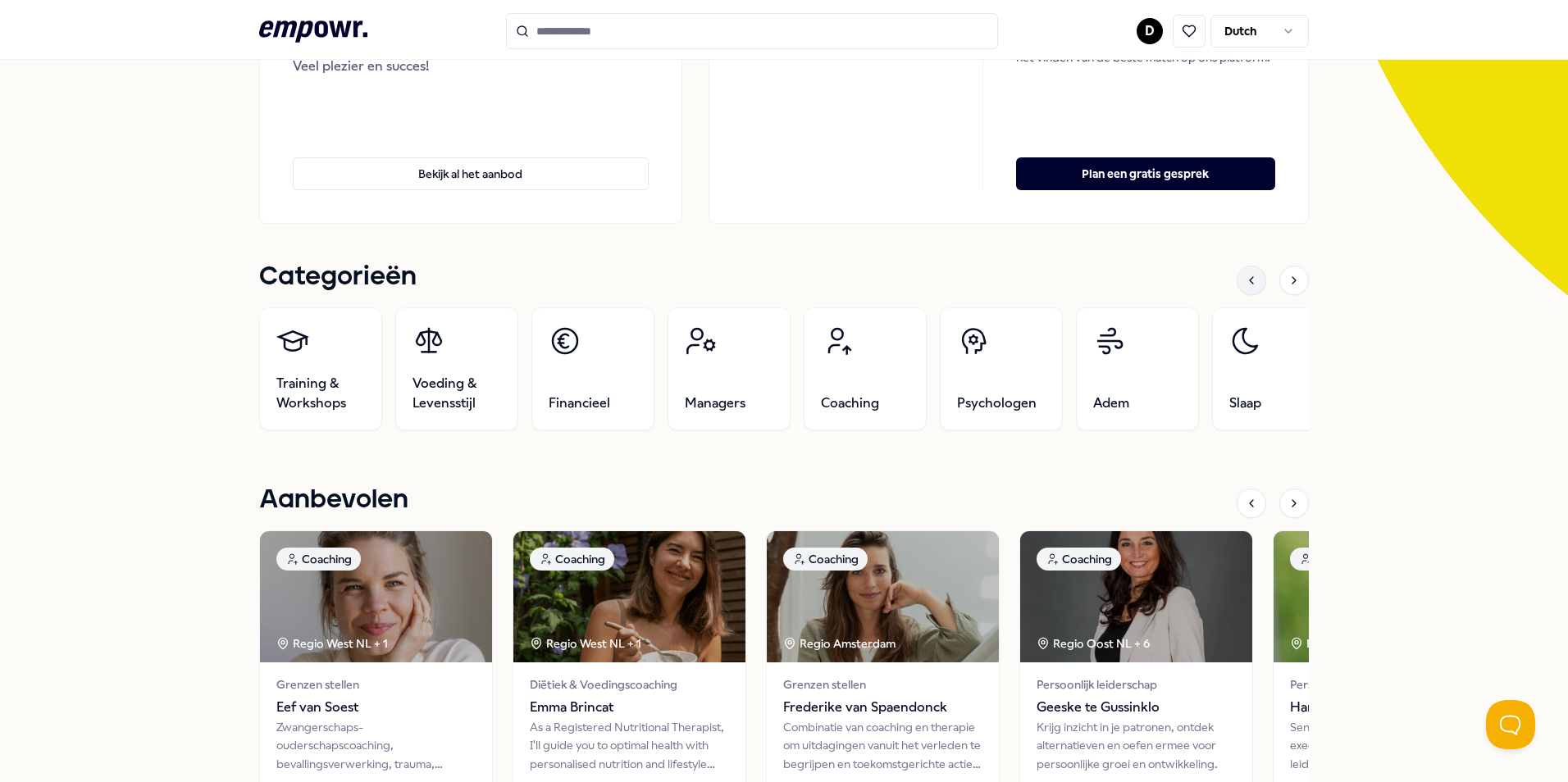 click 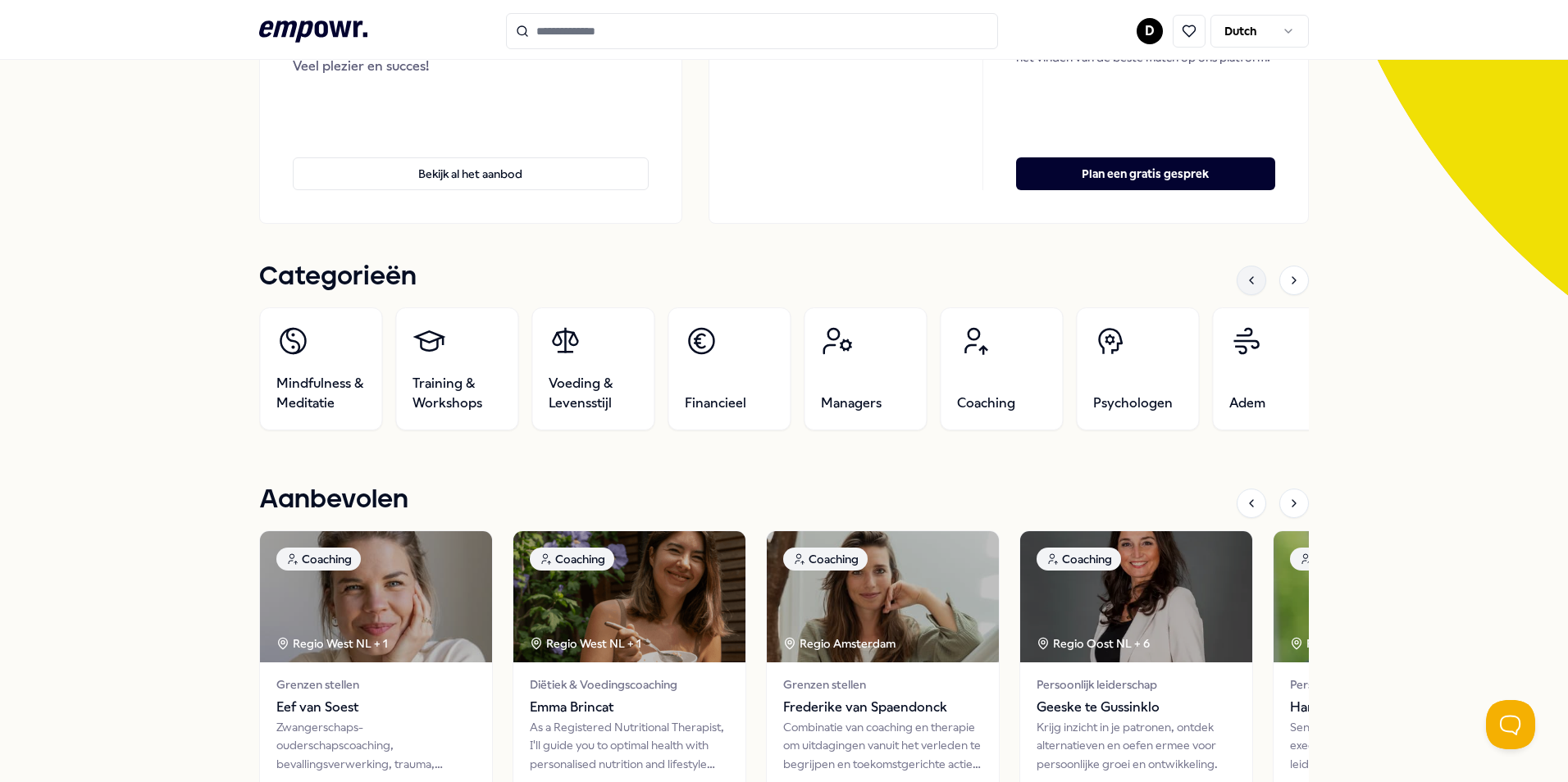 click 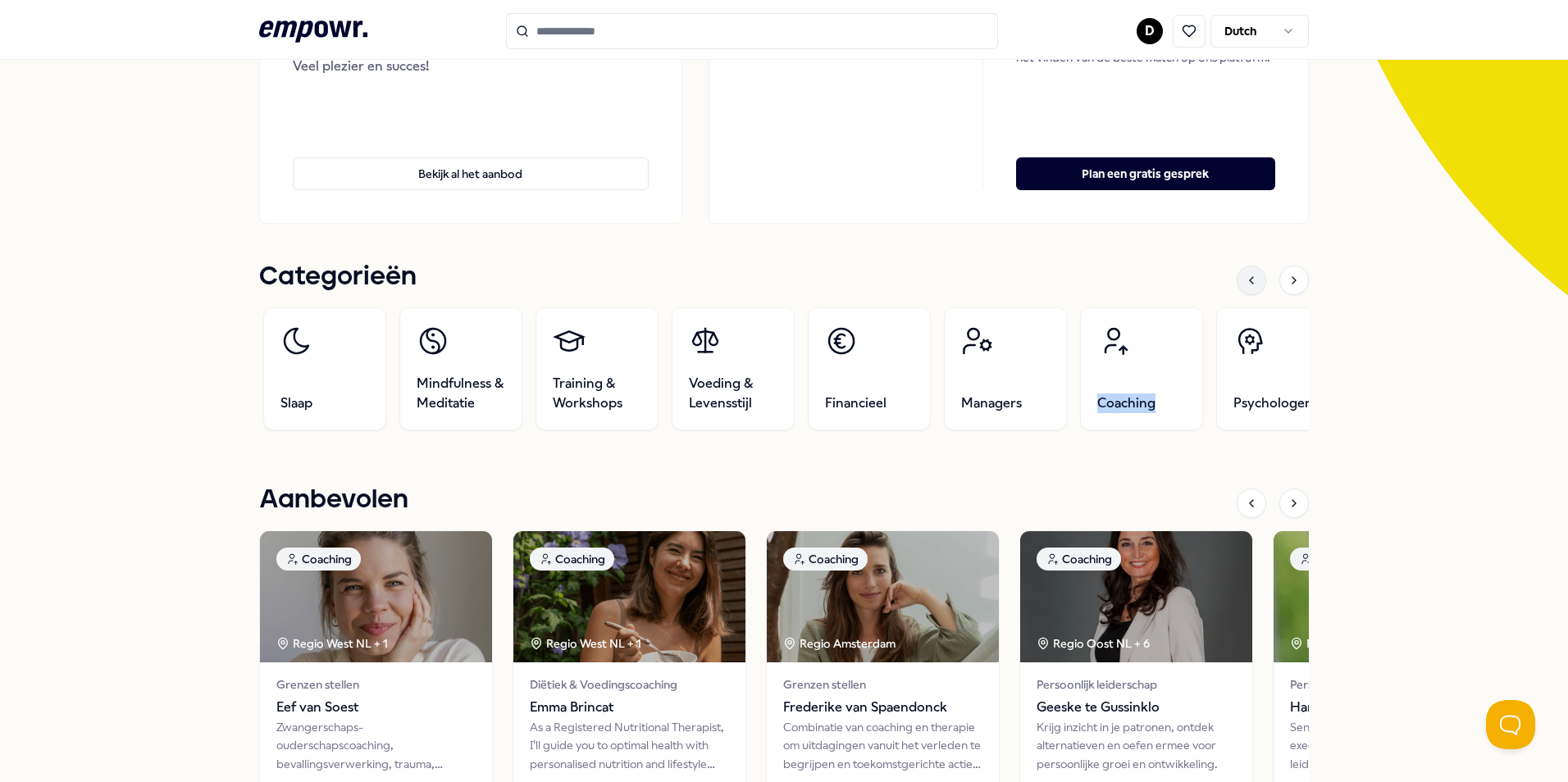 click 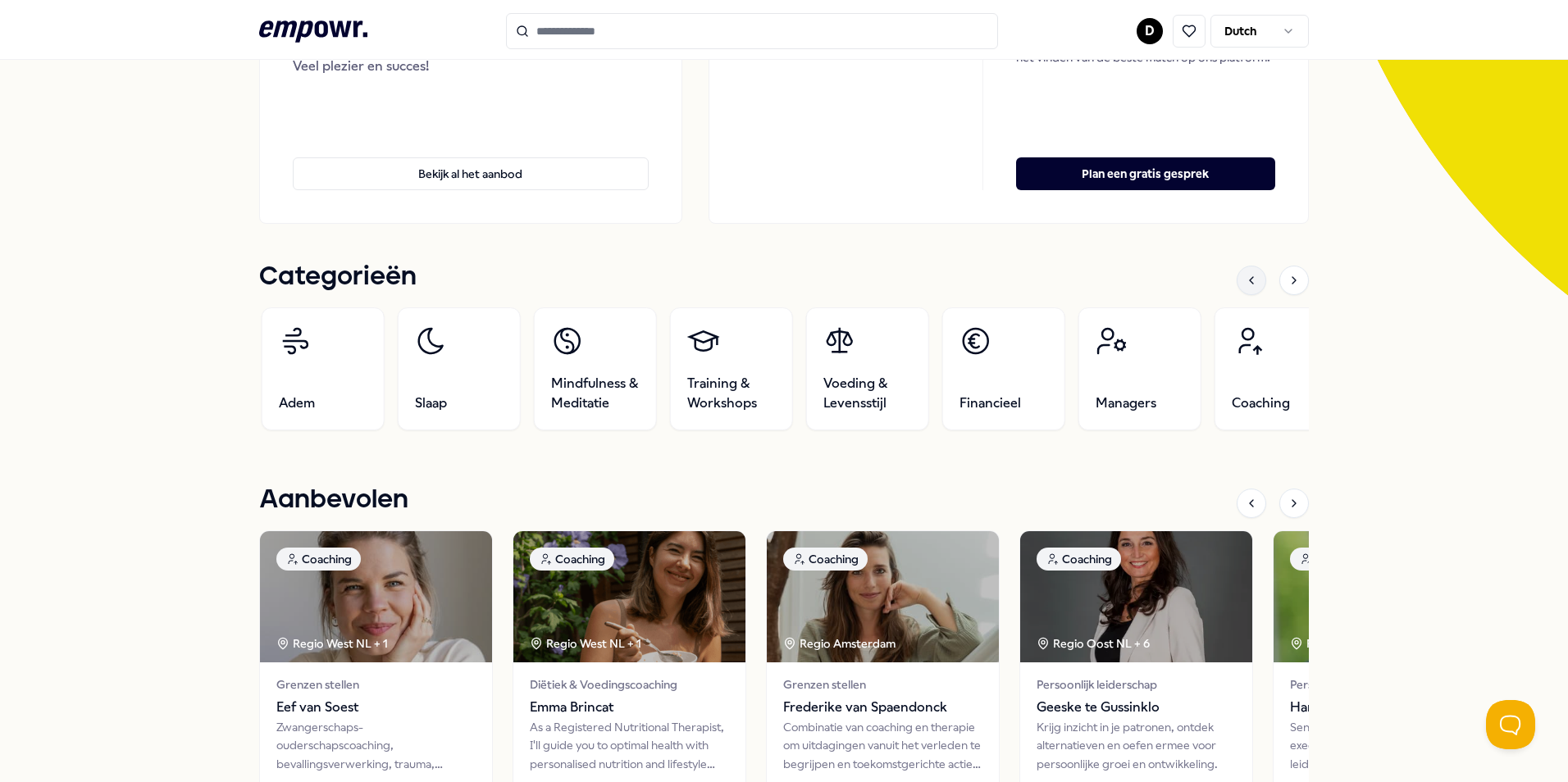 click 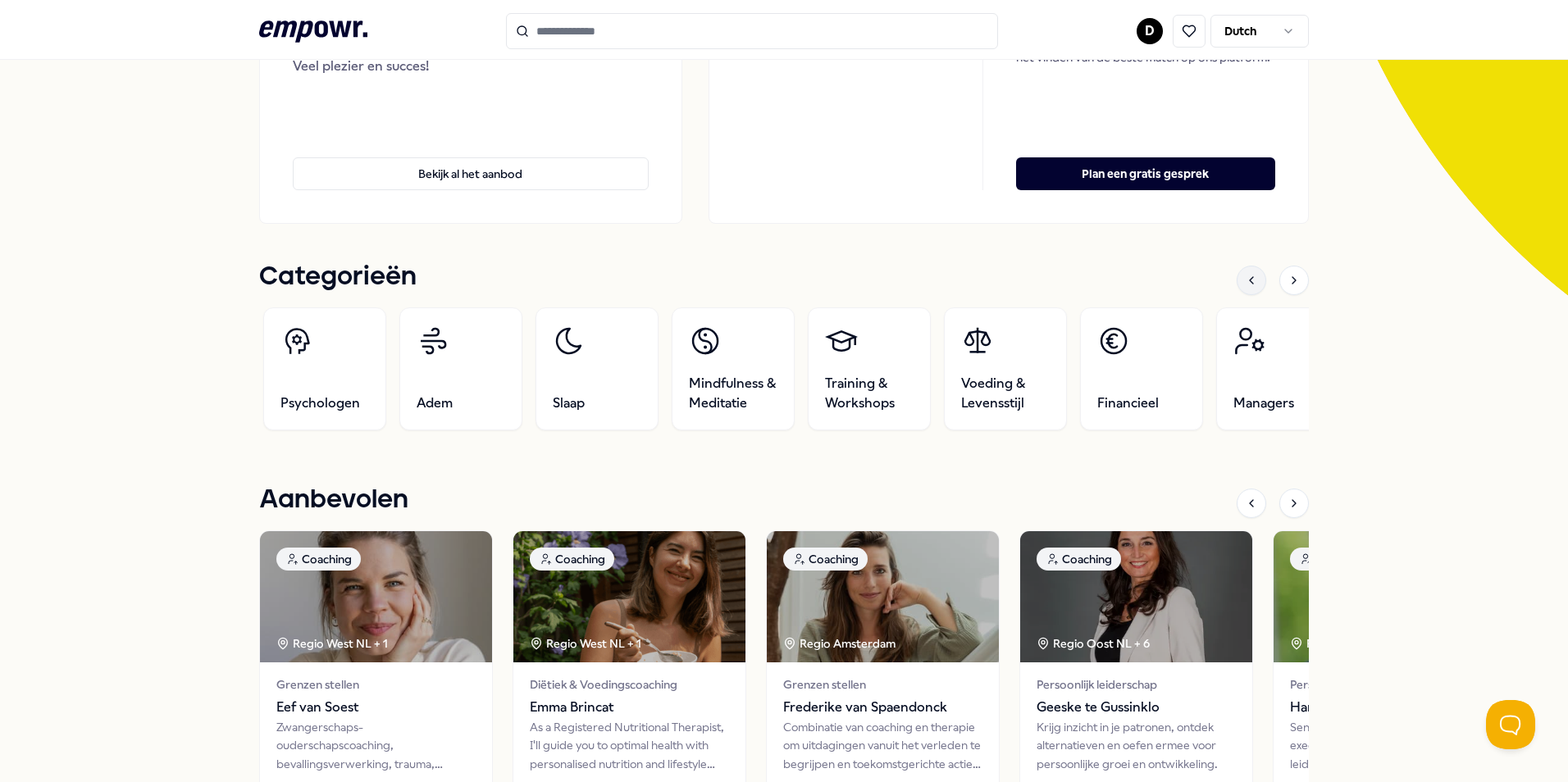 click 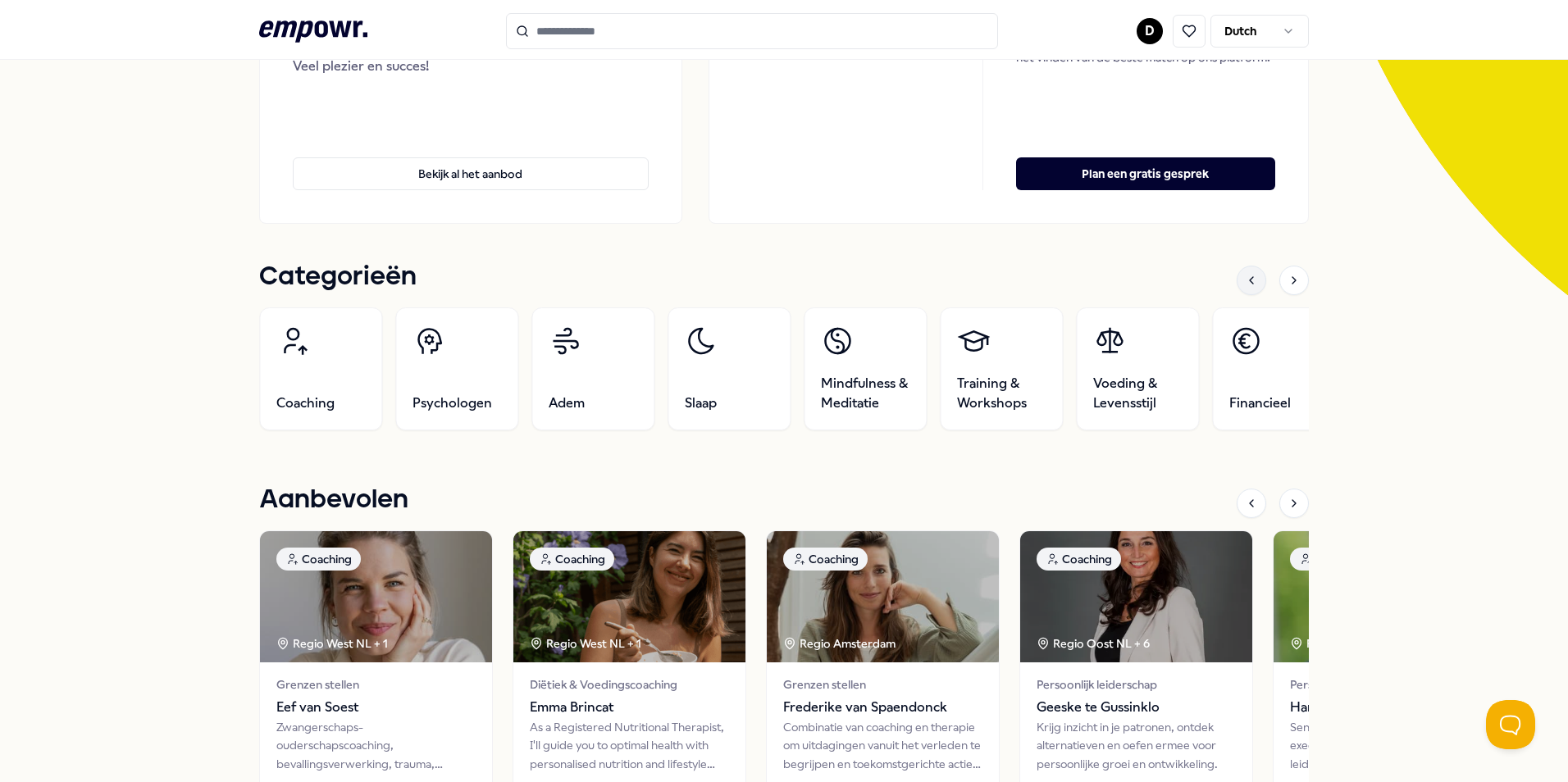 click 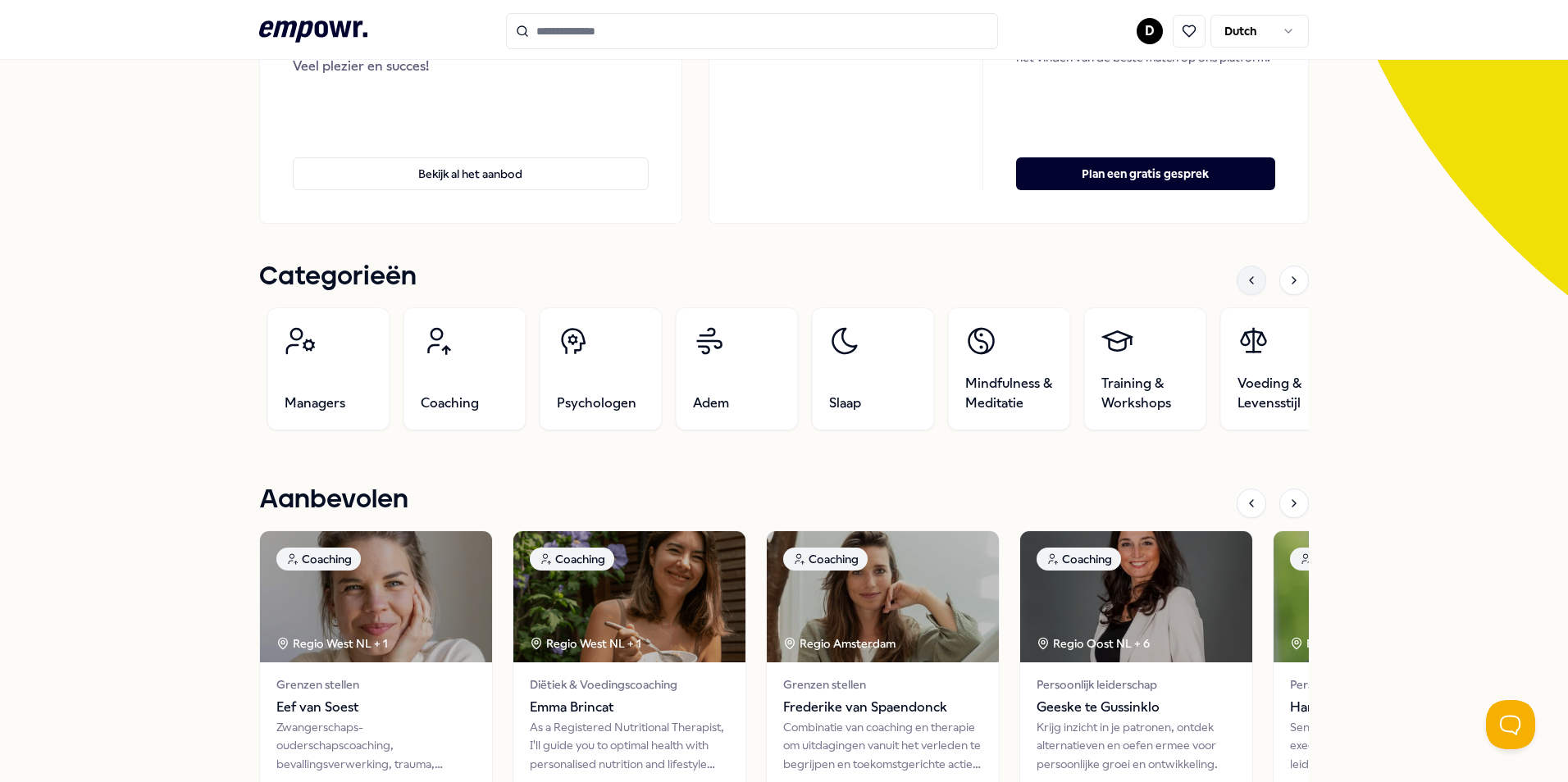 click 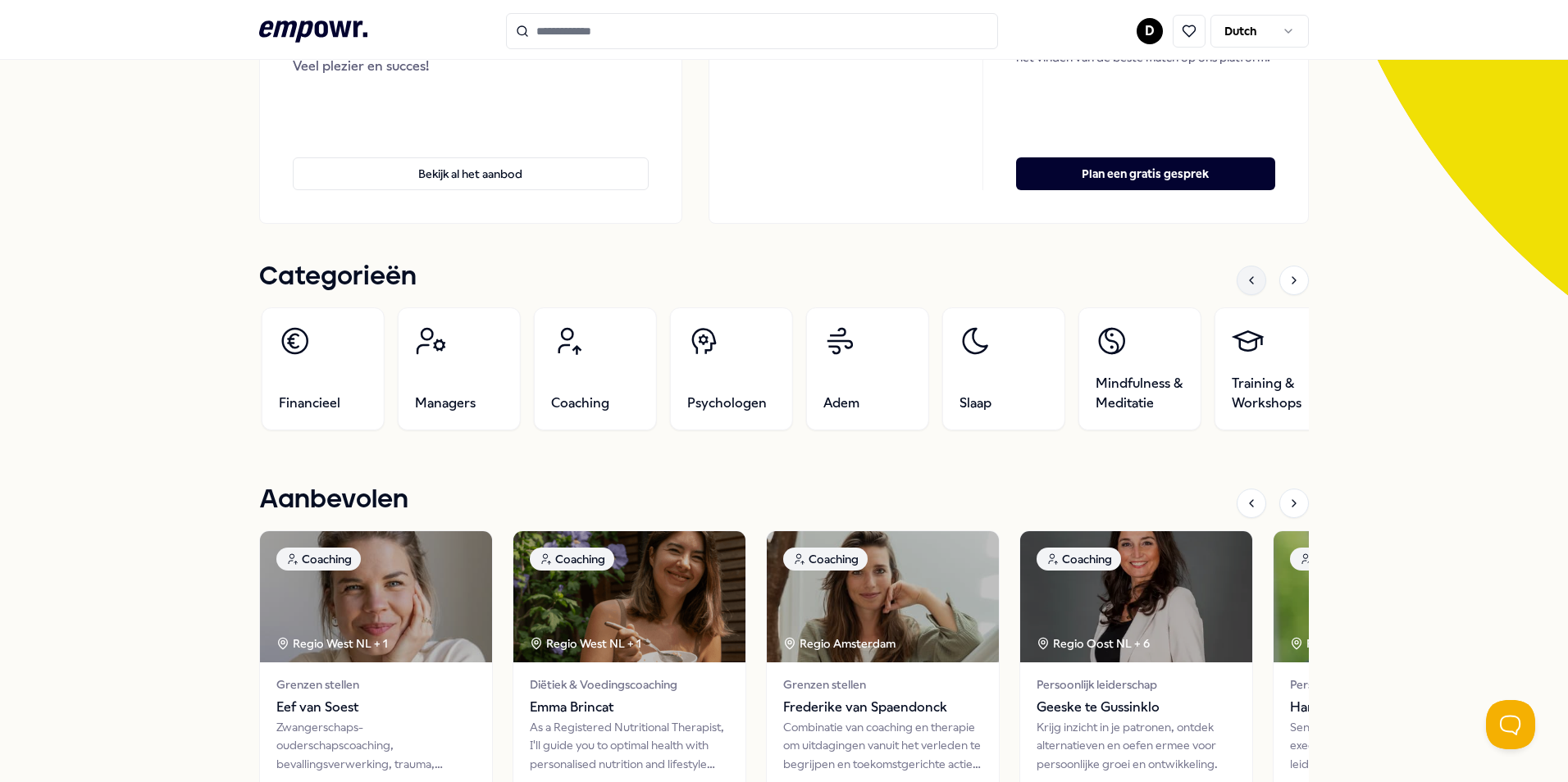 click 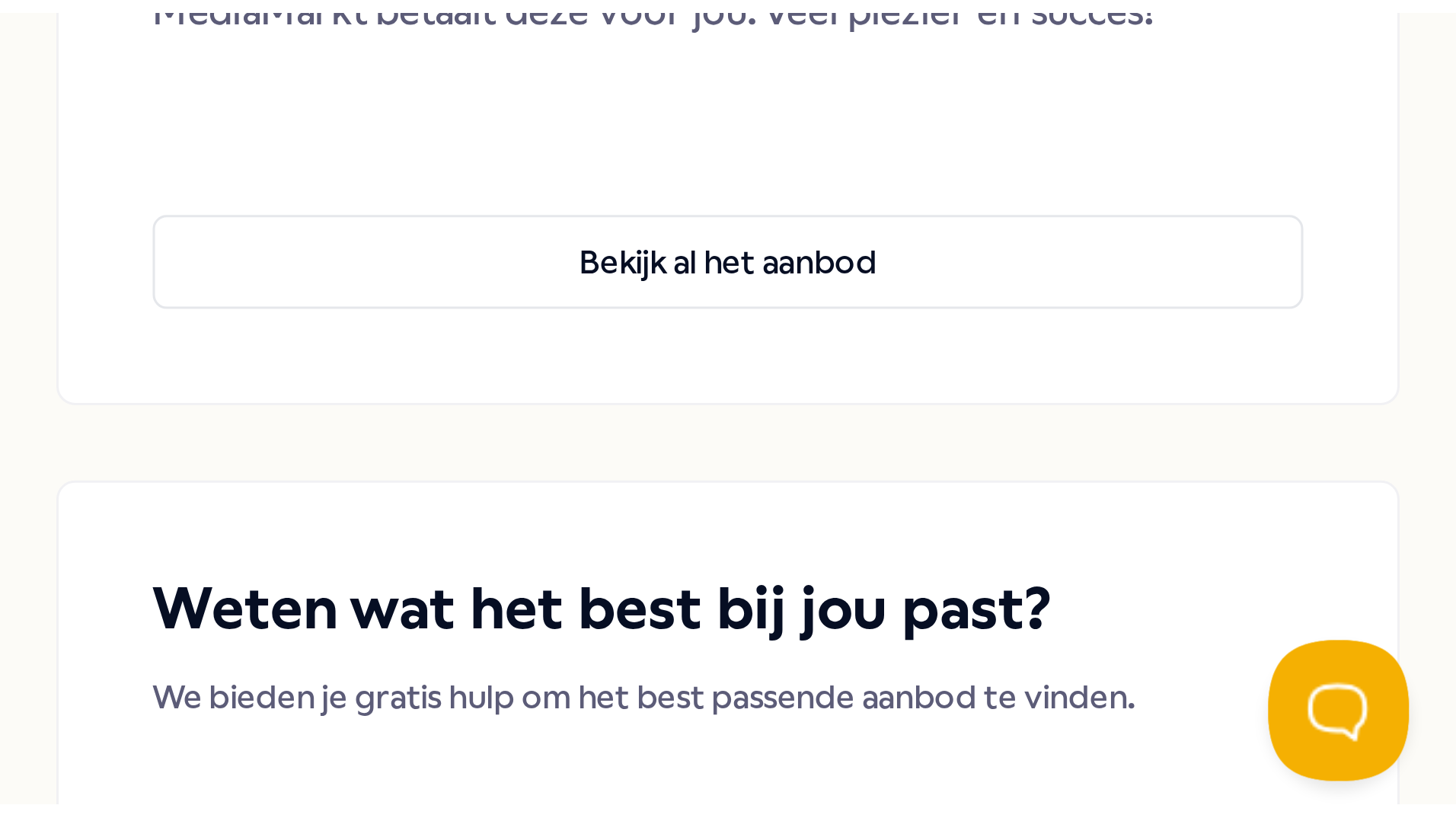 scroll, scrollTop: 347, scrollLeft: 0, axis: vertical 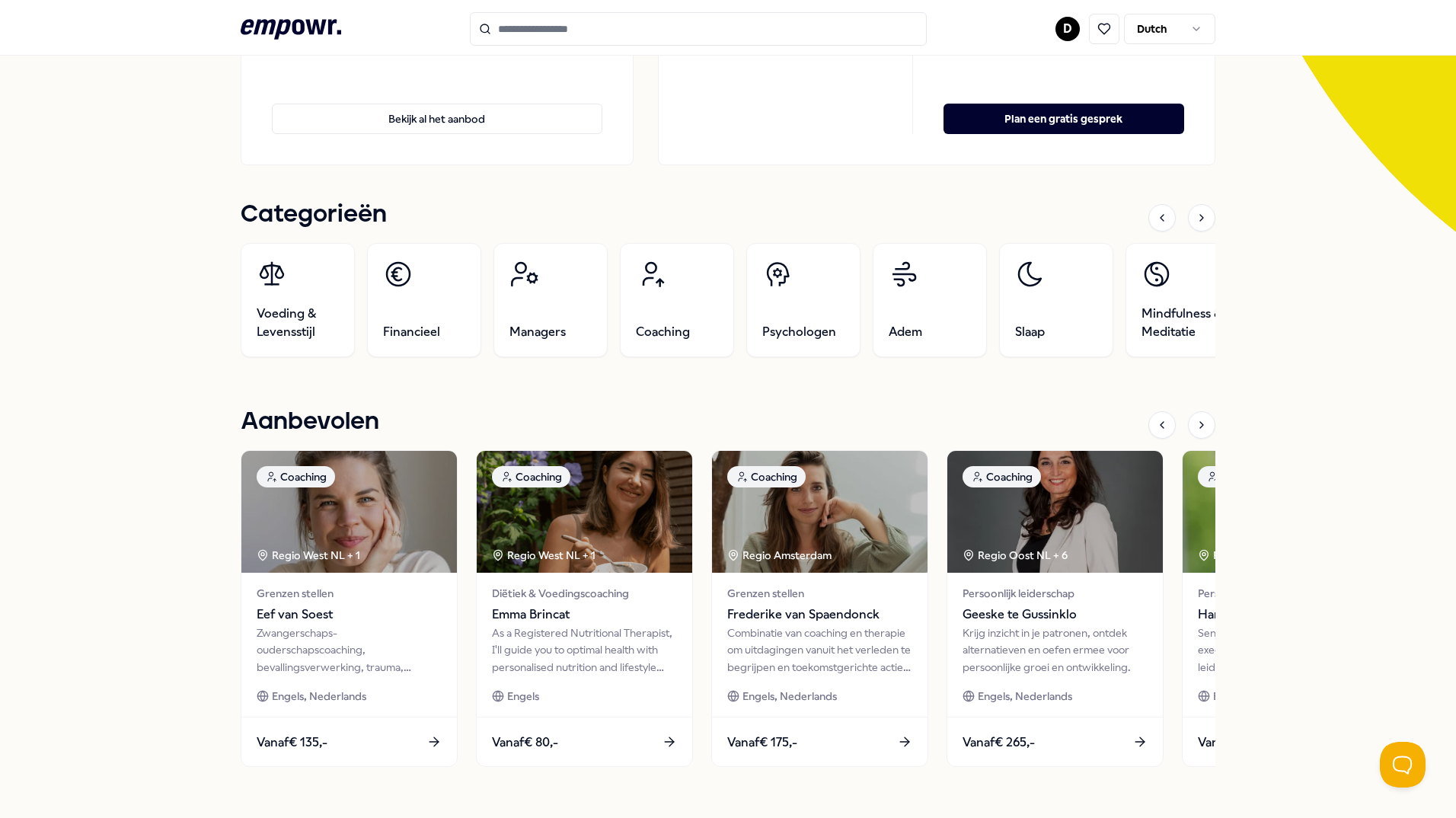 click on ".empowr-logo_svg__cls-1{fill:#03032f} D Dutch Alle categorieën   Self-care library MediaMarkt HQ Jouw welzijn is voor ons belangrijk! Daarom zijn we blij jou te kunnen ondersteunen via het platform van Empowr.  Je ziet misschien prijzen als je een expert boekt, maar geen zorgen, MediaMarkt betaalt deze voor jou. Veel plezier en succes! Bekijk al het aanbod Weten wat het best bij jou past? We bieden je gratis hulp om het best passende aanbod te vinden. Adviesgesprek We bieden je een gratis gesprek van 30 minuten met onze well-being adviseur. Deze helpt je met het vinden van de beste match op ons platform. Plan een gratis gesprek Categorieën Coaching Psychologen Adem Slaap Mindfulness & Meditatie Training & Workshops Voeding & Levensstijl Financieel Managers Coaching Psychologen Adem Slaap Mindfulness & Meditatie Training & Workshops Voeding & Levensstijl Financieel Managers Aanbevolen Coaching Regio  West  NL    + 1 Grenzen stellen Eef van Soest Engels, Nederlands Vanaf  € 135,- Coaching Regio  West  NL" at bounding box center (728, 409) 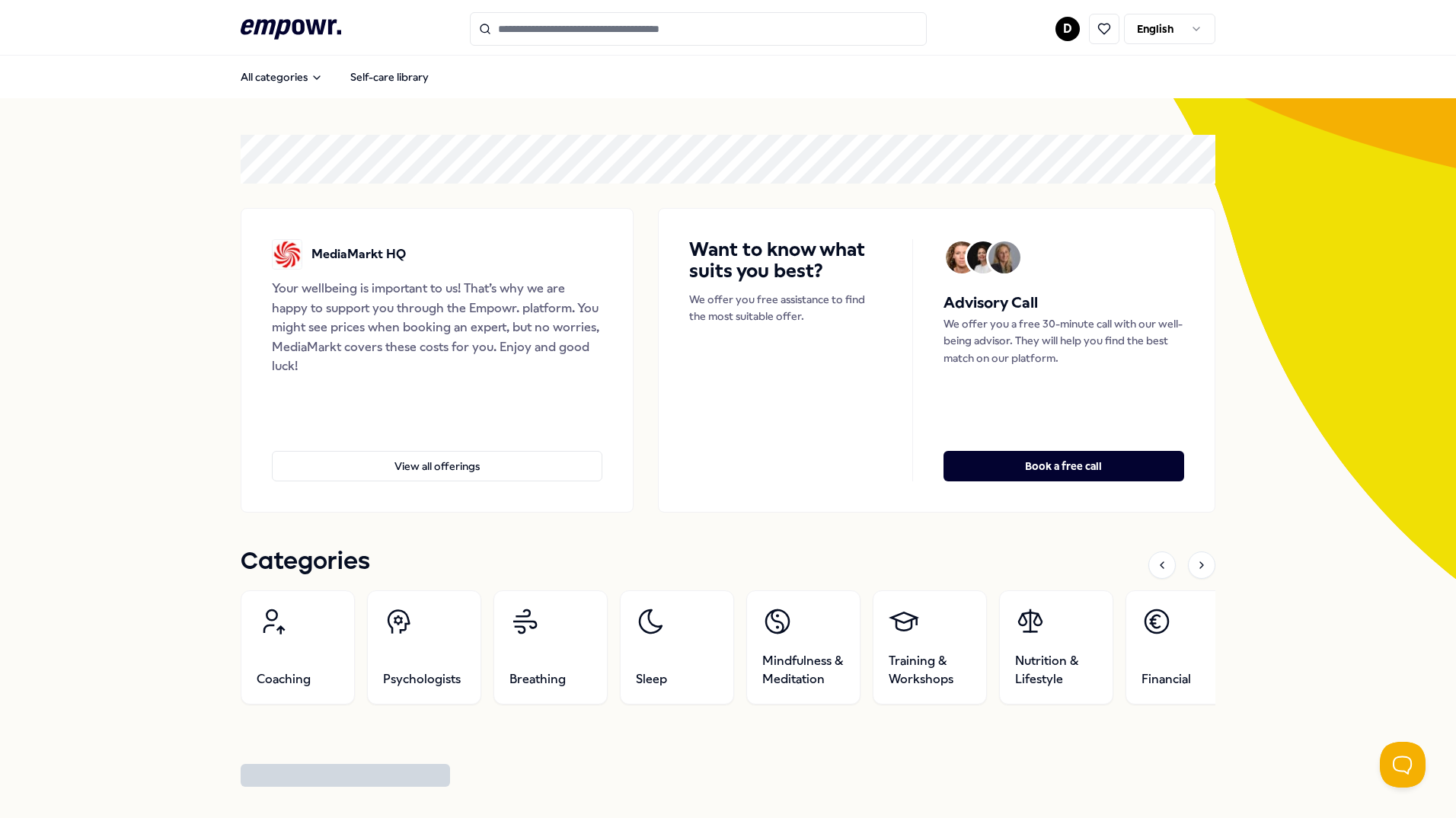 scroll, scrollTop: 0, scrollLeft: 0, axis: both 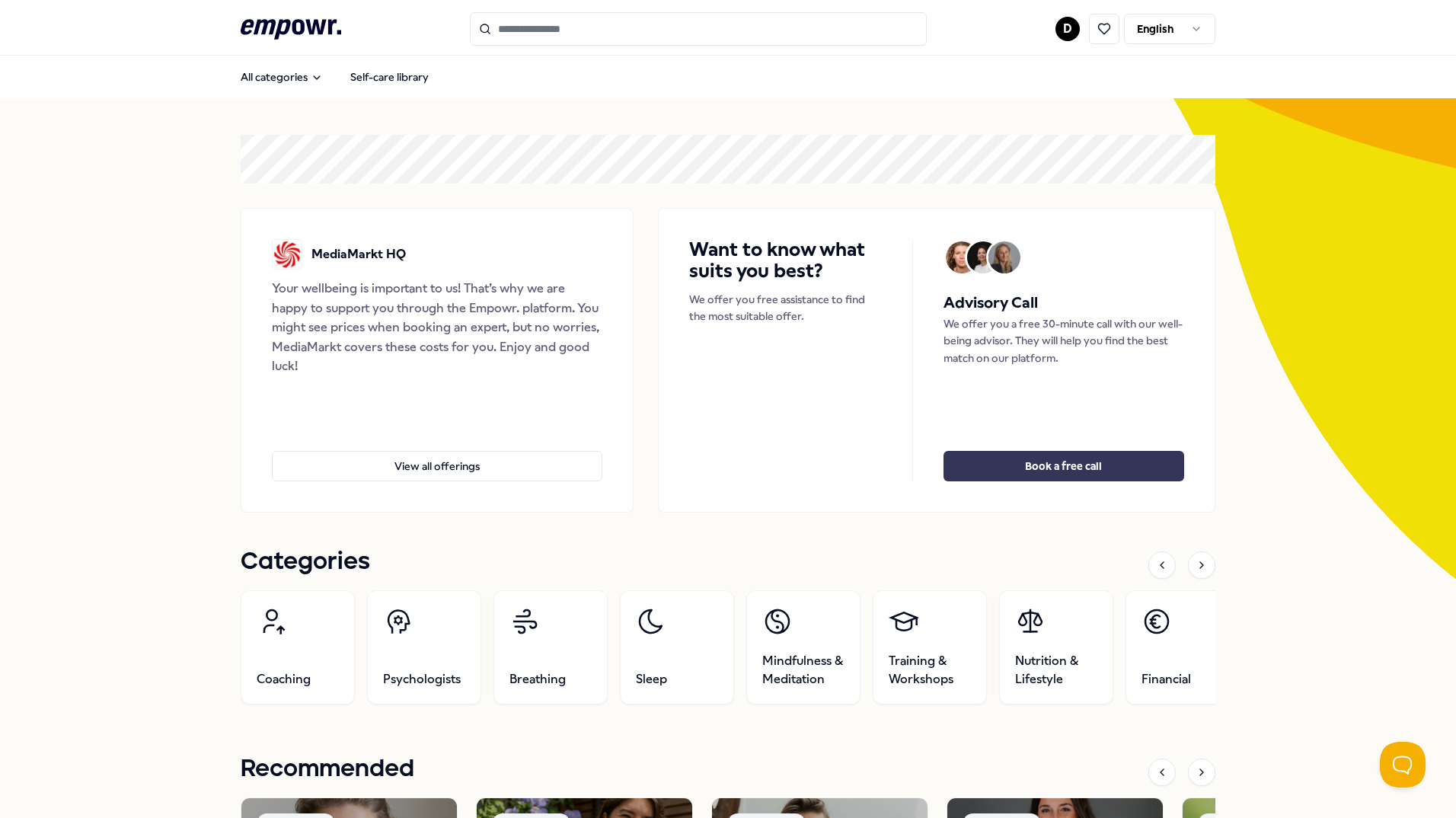 click on "Book a free call" at bounding box center [1064, 466] 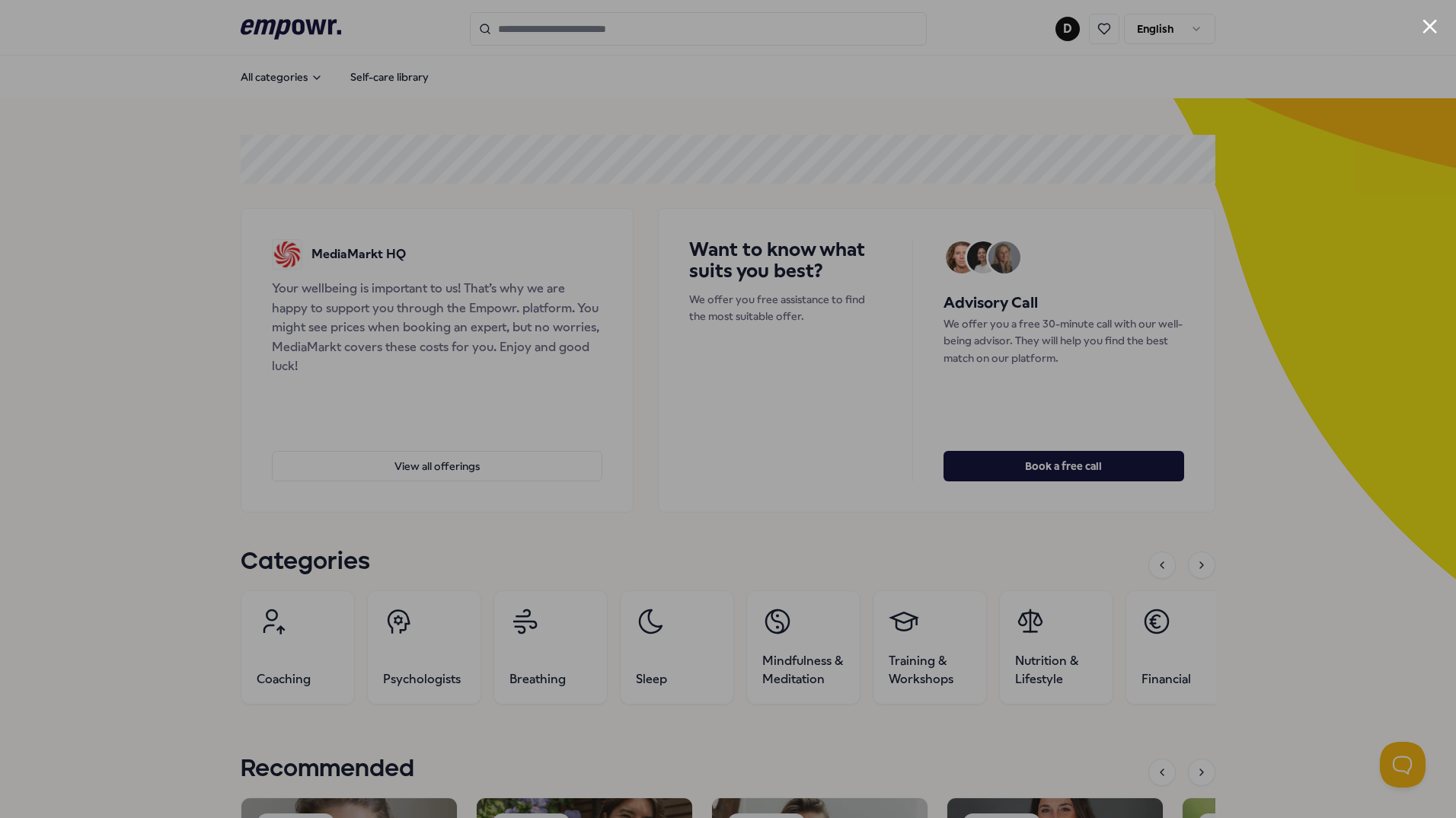 click at bounding box center (728, 409) 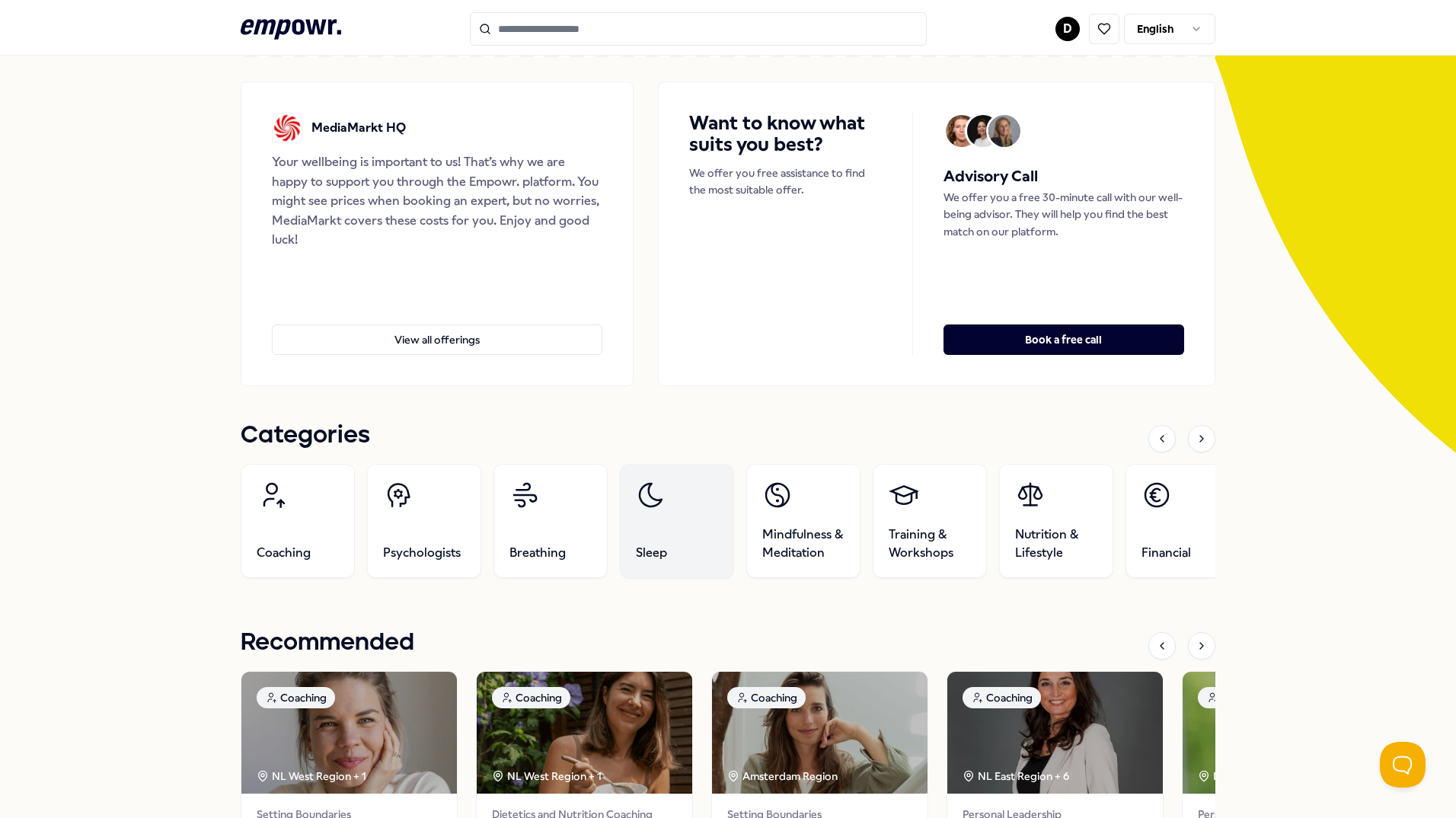scroll, scrollTop: 152, scrollLeft: 0, axis: vertical 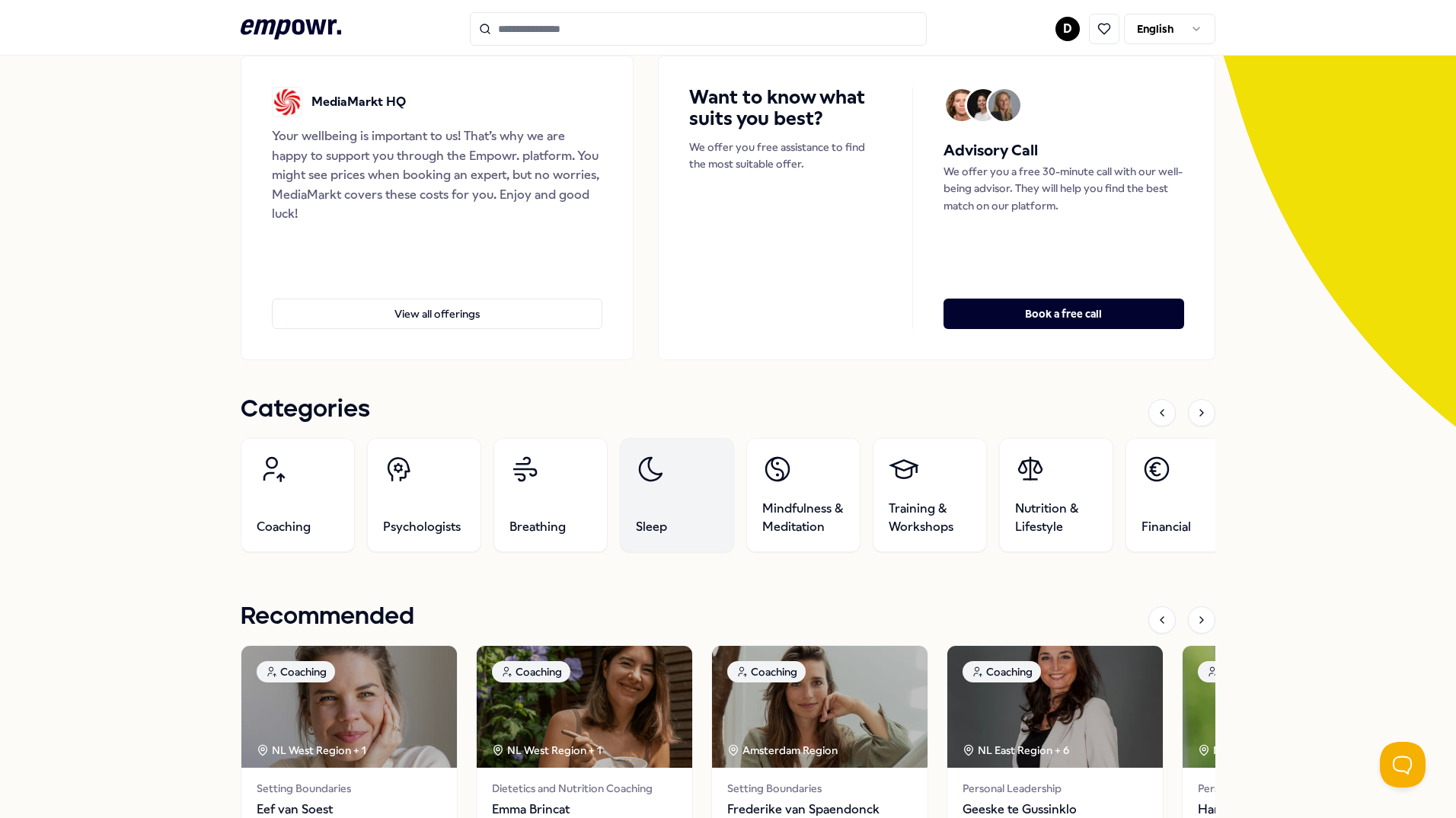 click on "Sleep" at bounding box center (677, 495) 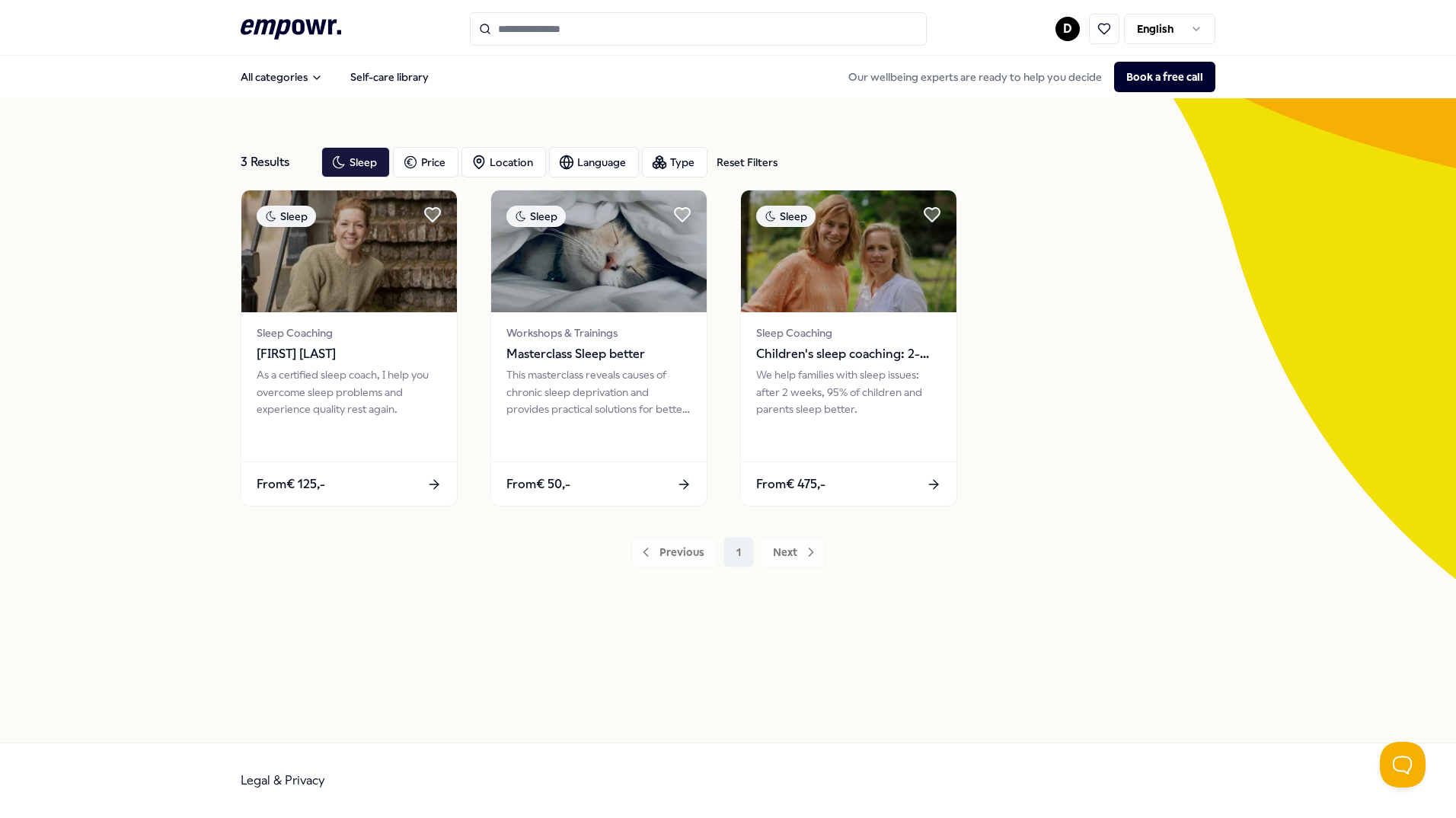 scroll, scrollTop: 0, scrollLeft: 0, axis: both 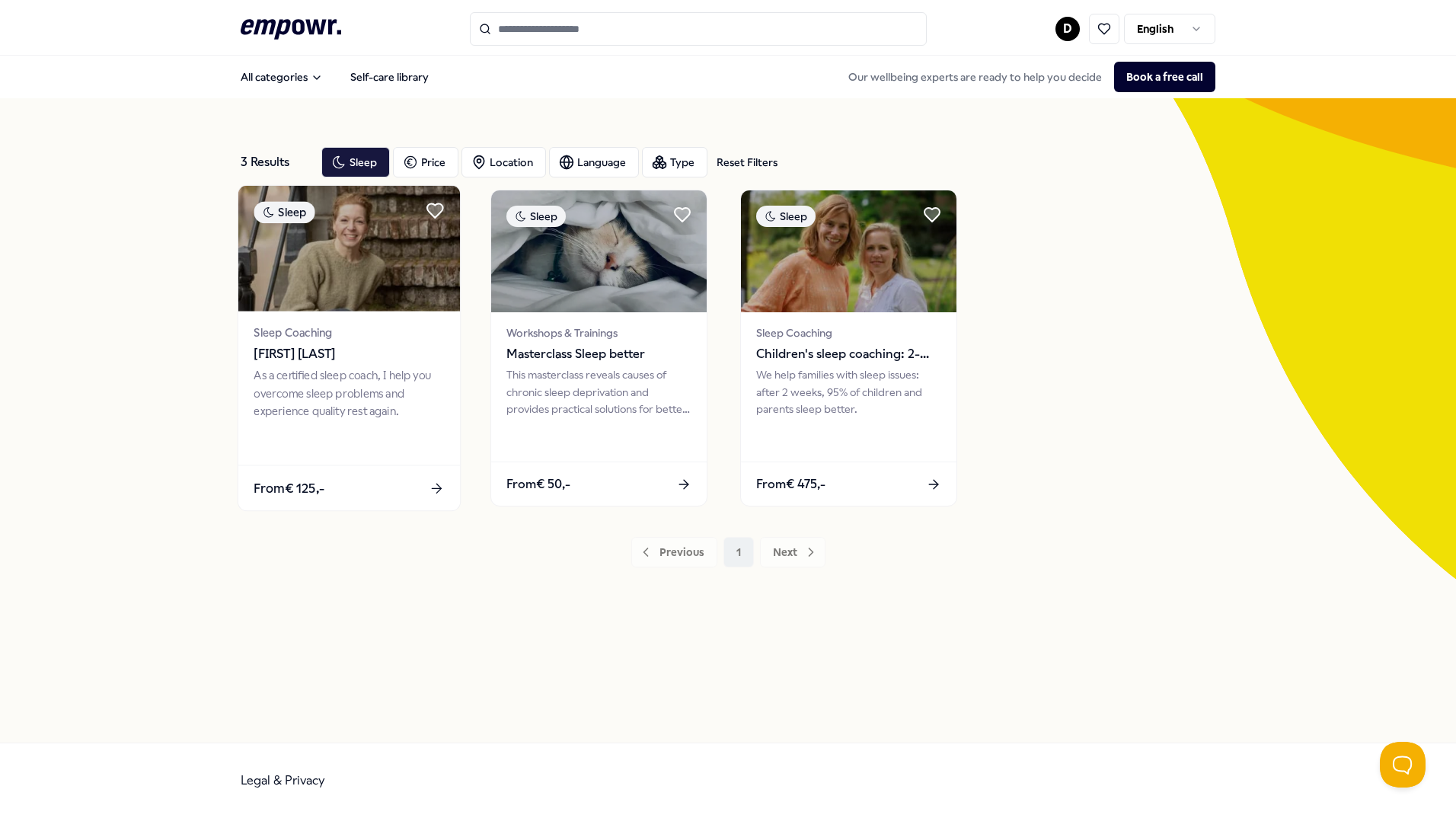 click on "As a certified sleep coach, I help you overcome sleep problems and experience
quality rest again." at bounding box center (349, 393) 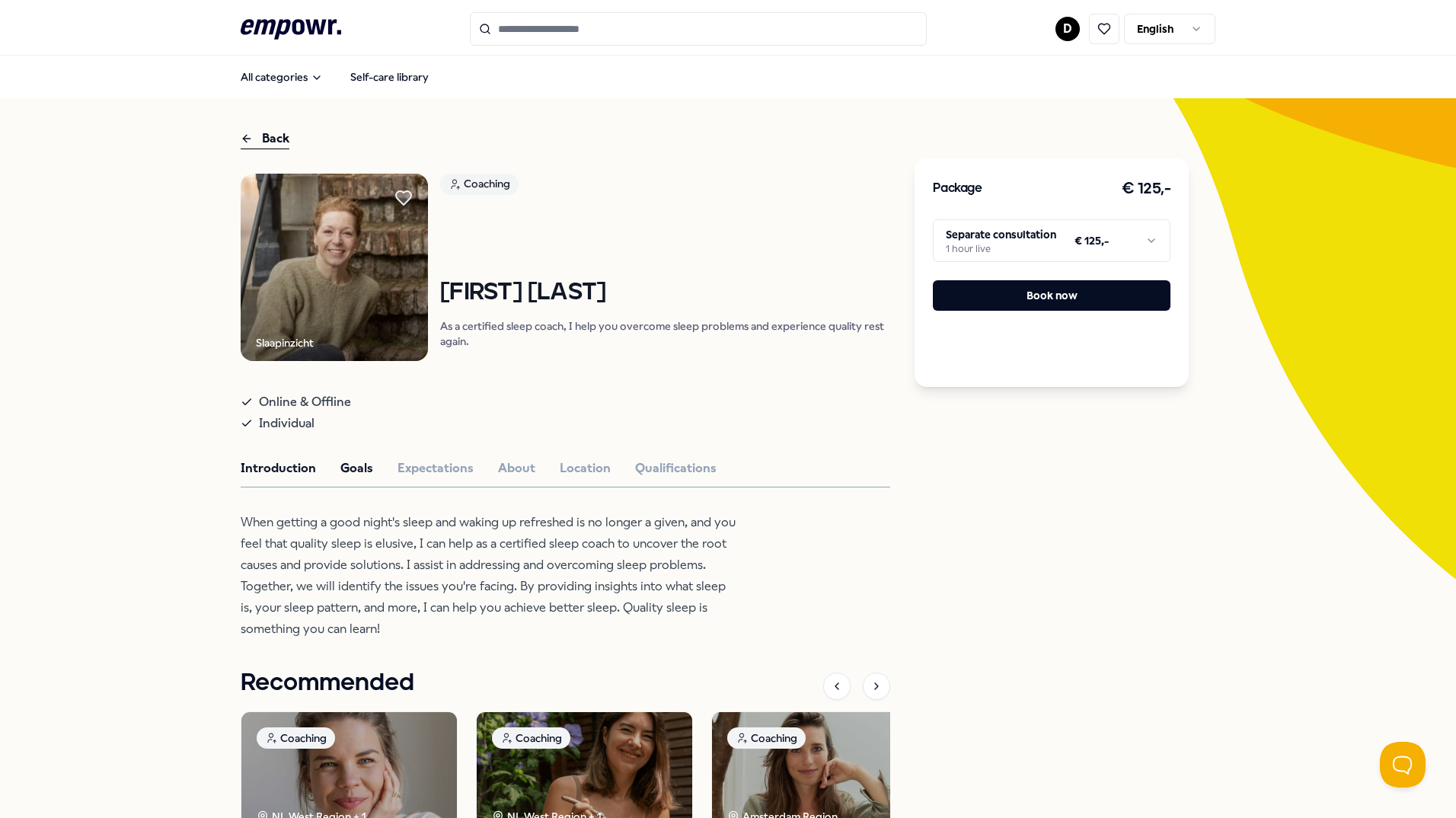 click on "Goals" at bounding box center [356, 468] 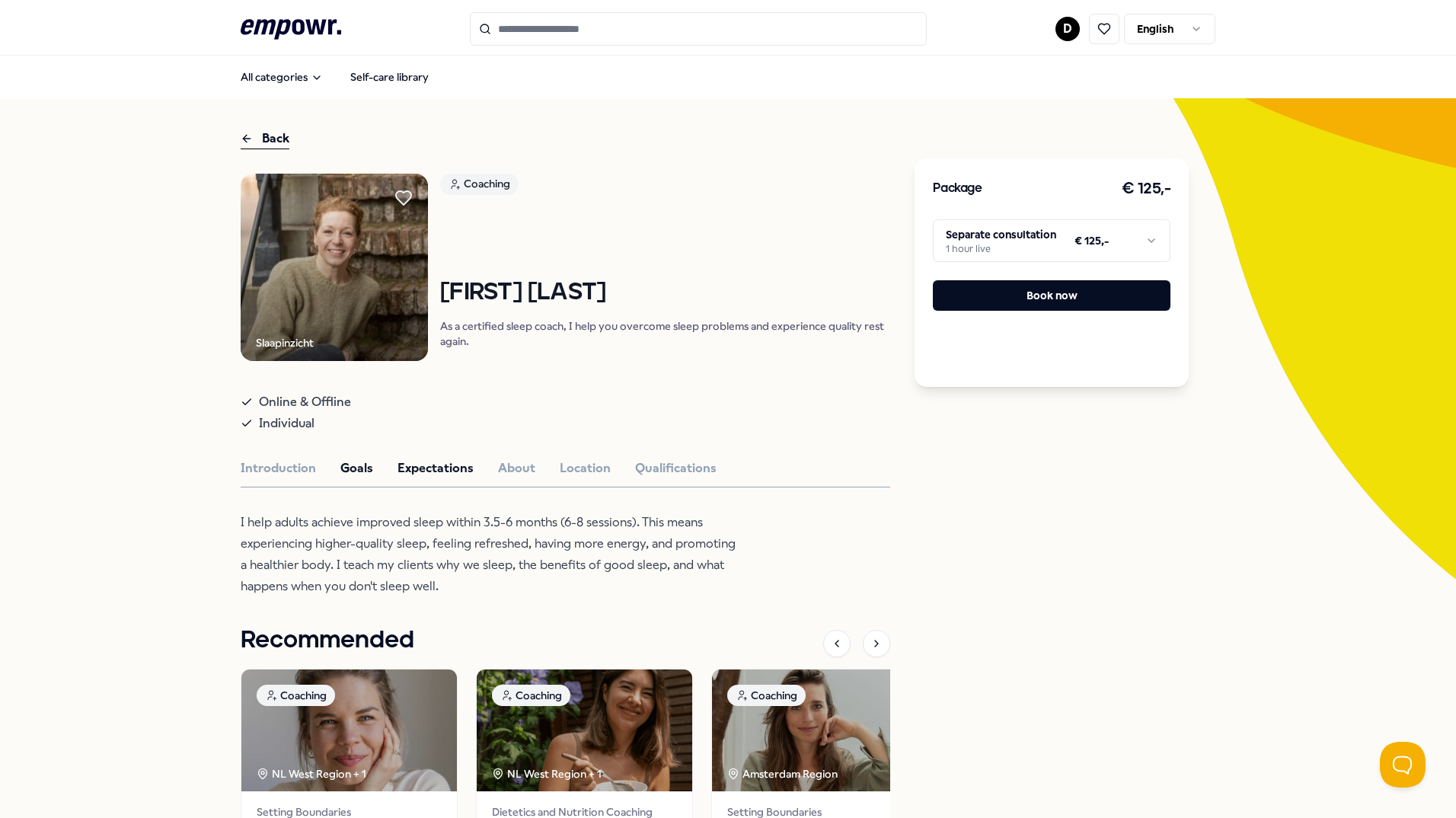 click on "Expectations" at bounding box center (436, 468) 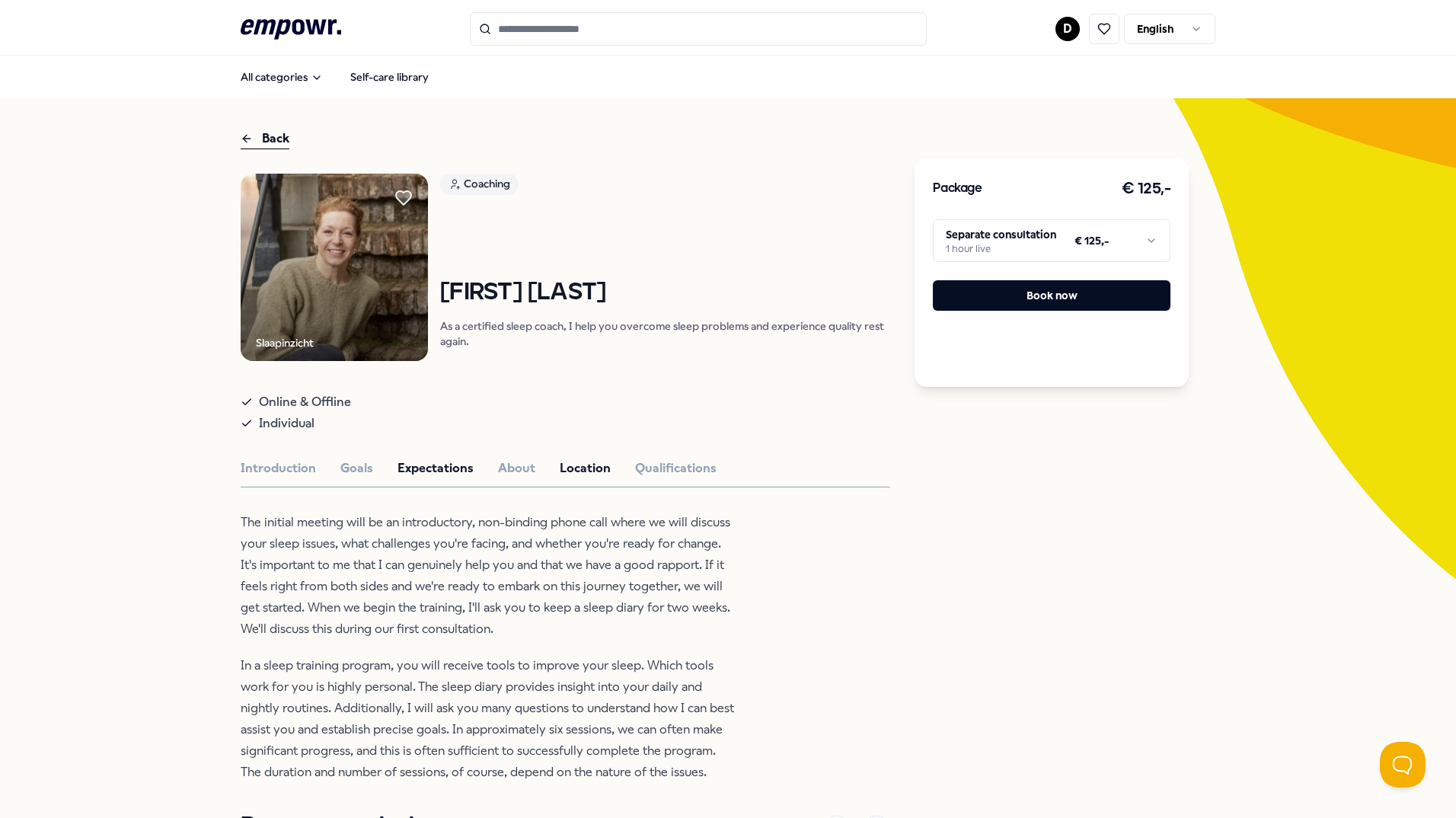 click on "Location" at bounding box center (585, 468) 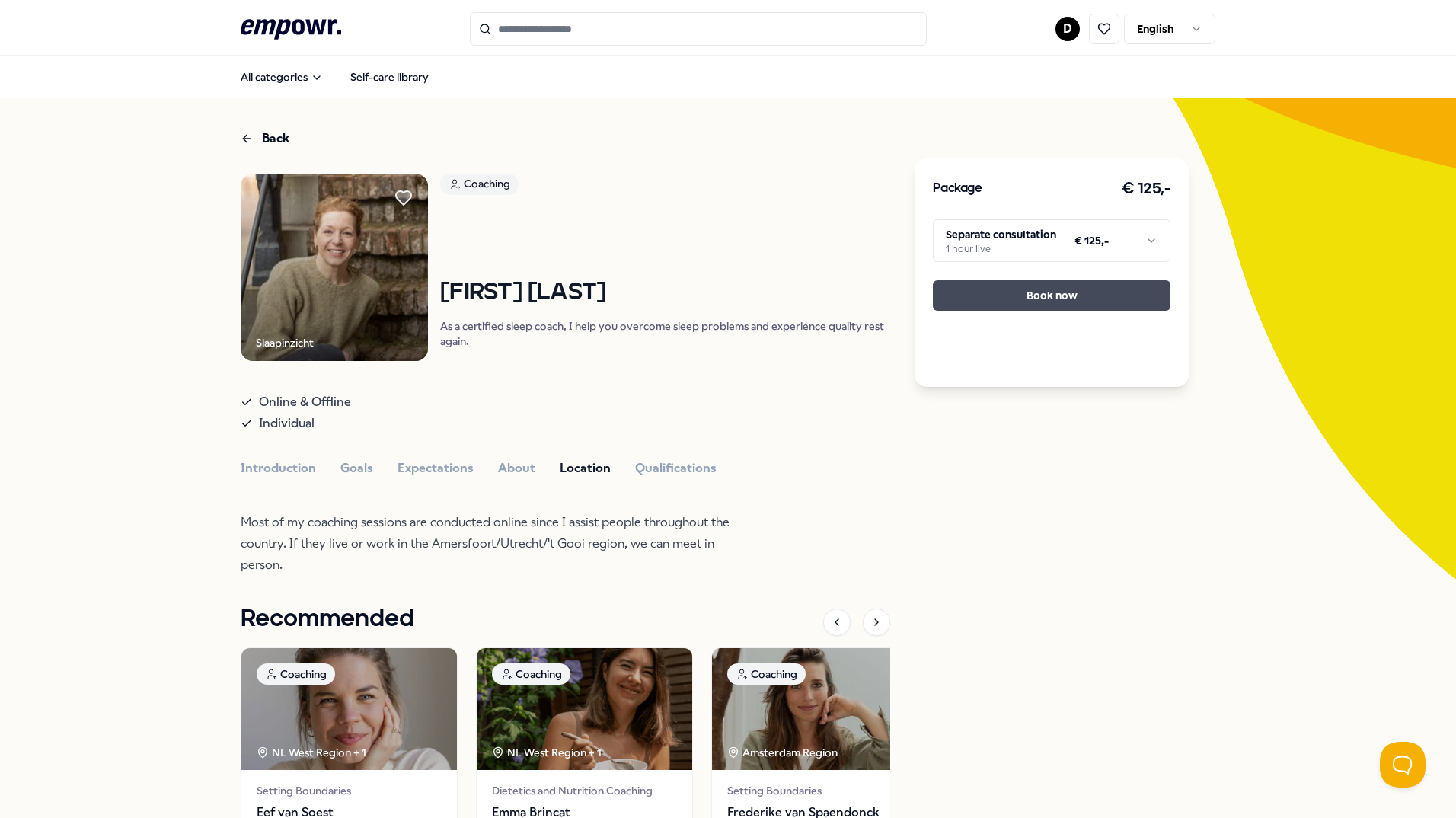 click on "Book now" at bounding box center (1052, 296) 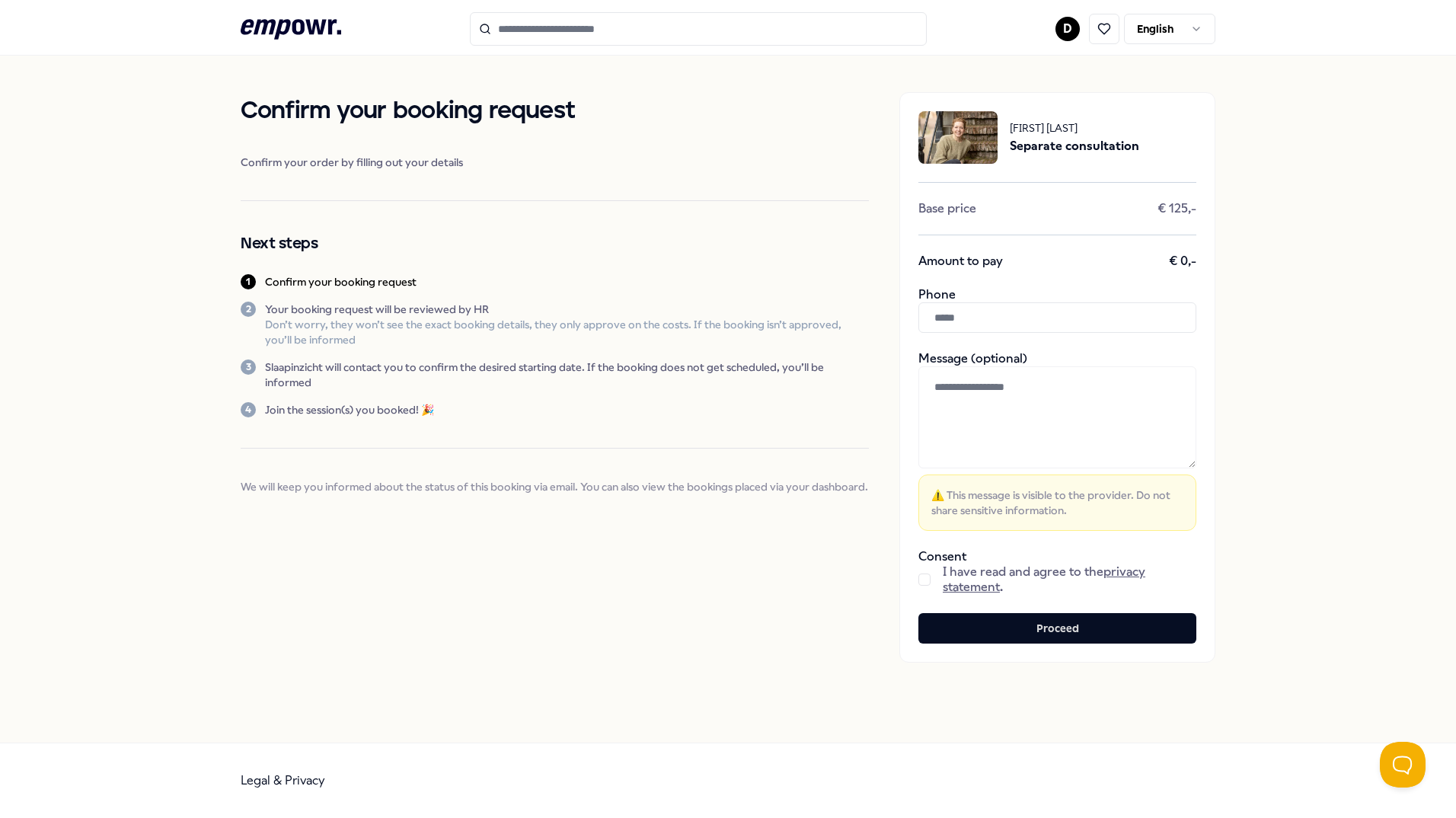 click 